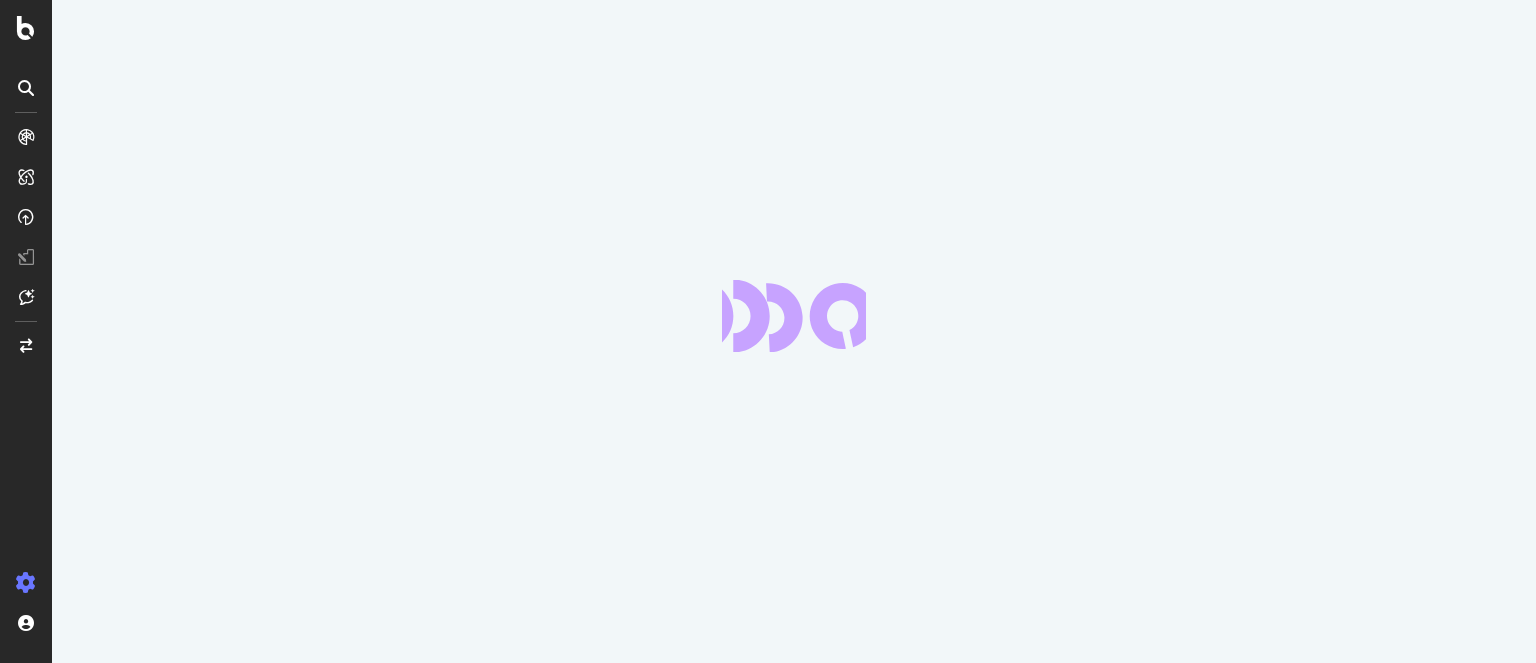scroll, scrollTop: 0, scrollLeft: 0, axis: both 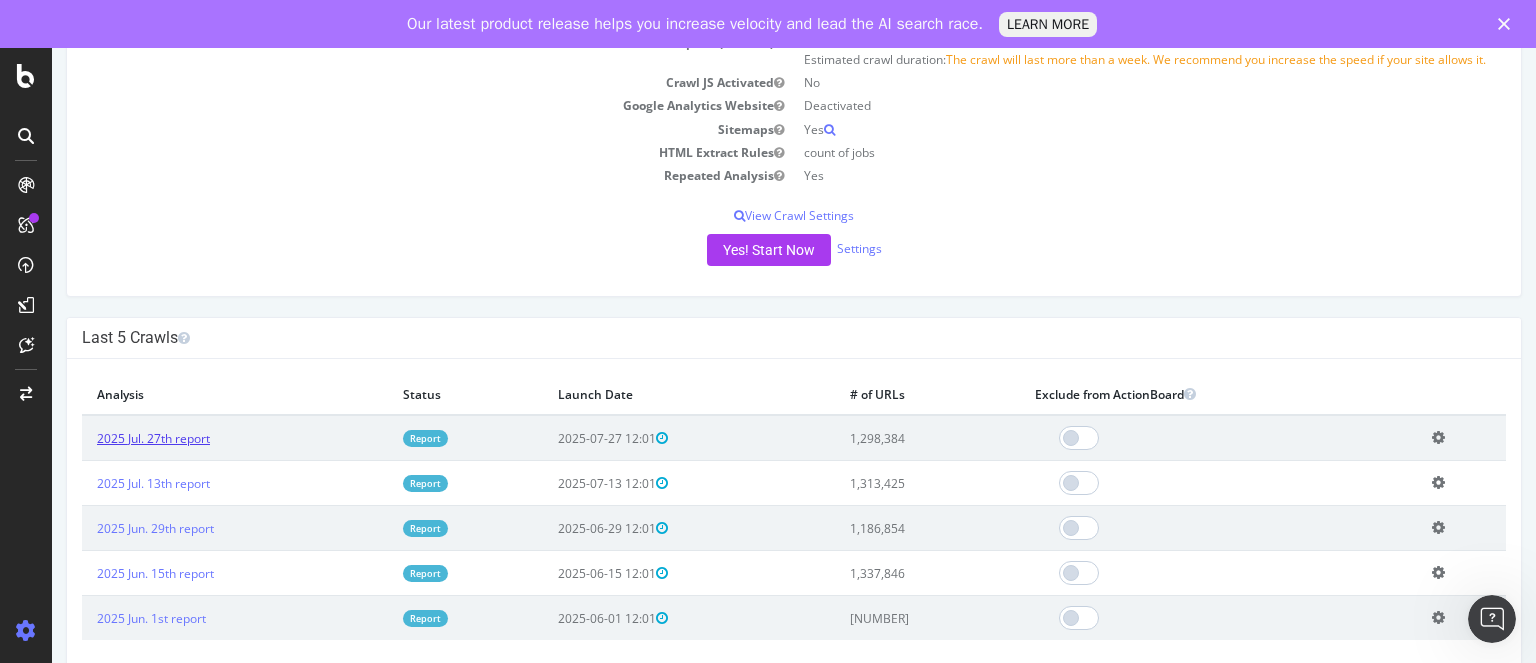 click on "2025 Jul. 27th
report" at bounding box center (153, 438) 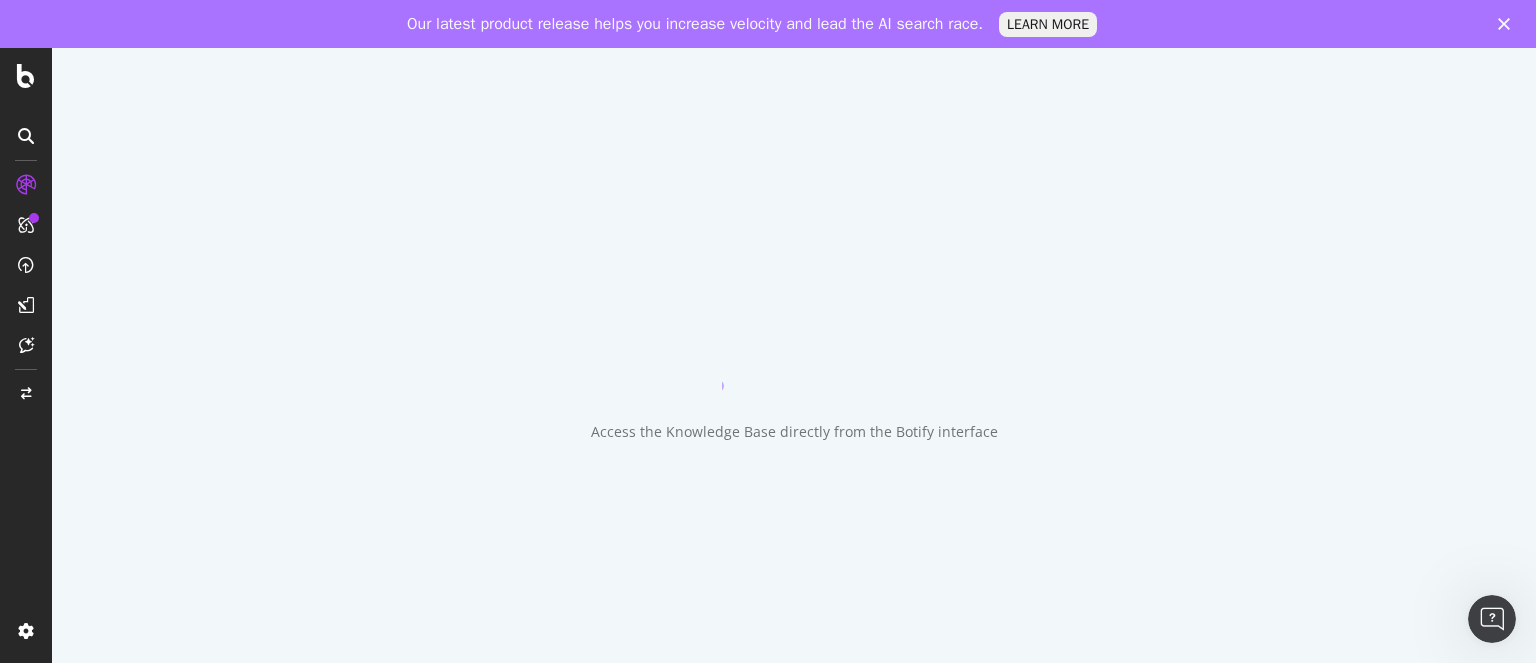 scroll, scrollTop: 0, scrollLeft: 0, axis: both 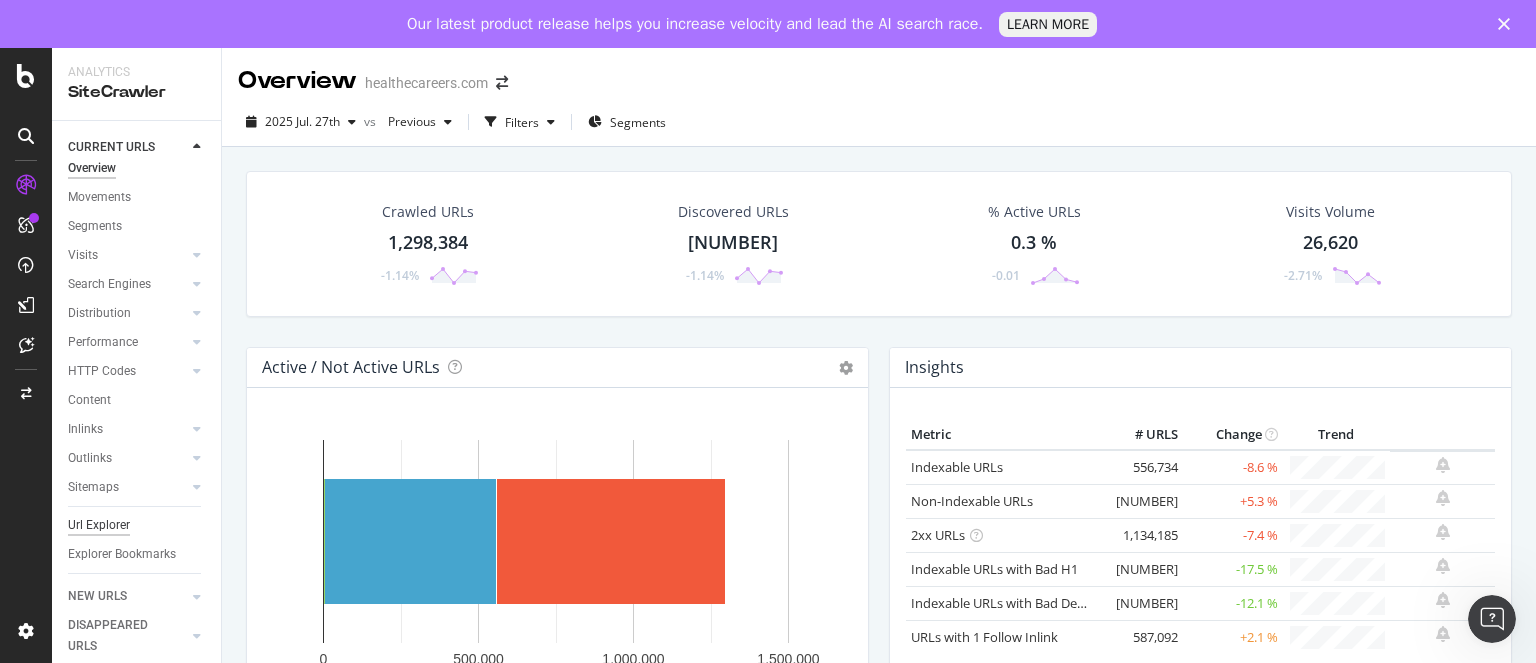 click on "Url Explorer" at bounding box center [99, 525] 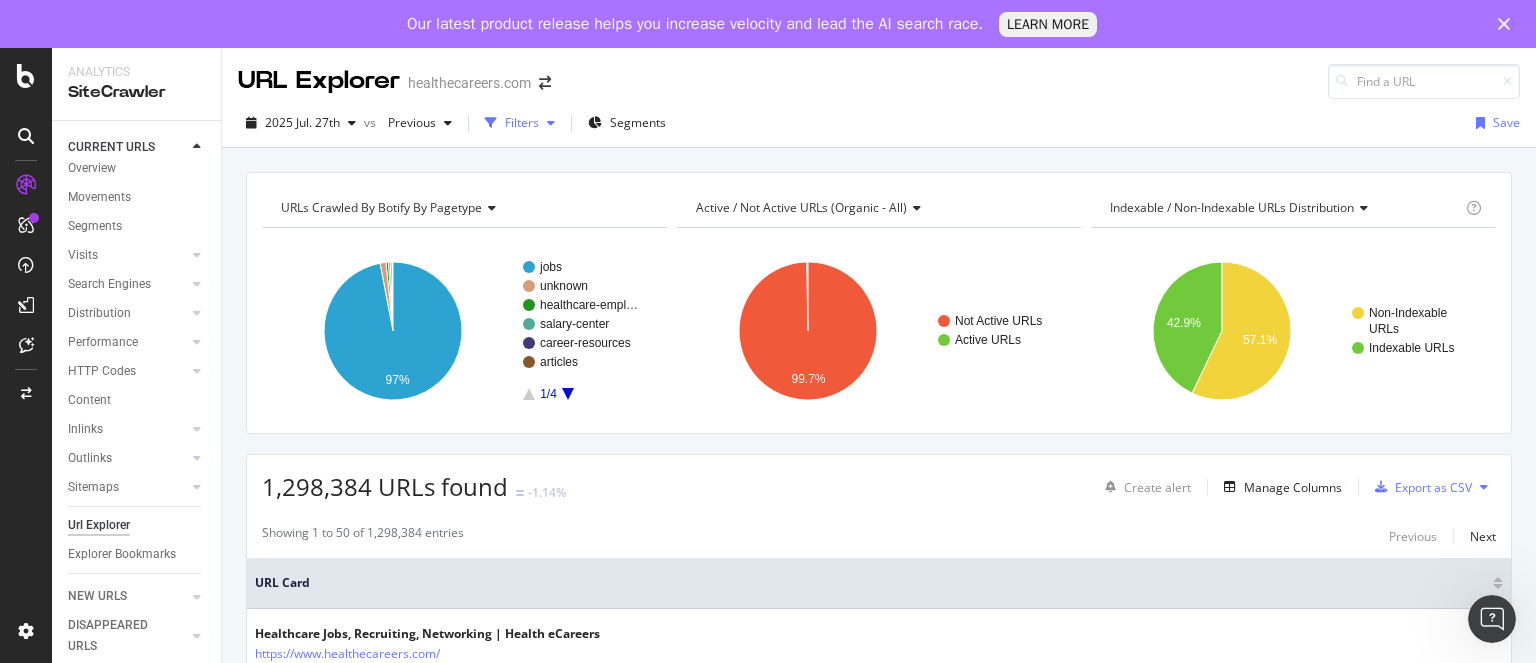 click on "Filters" at bounding box center (520, 123) 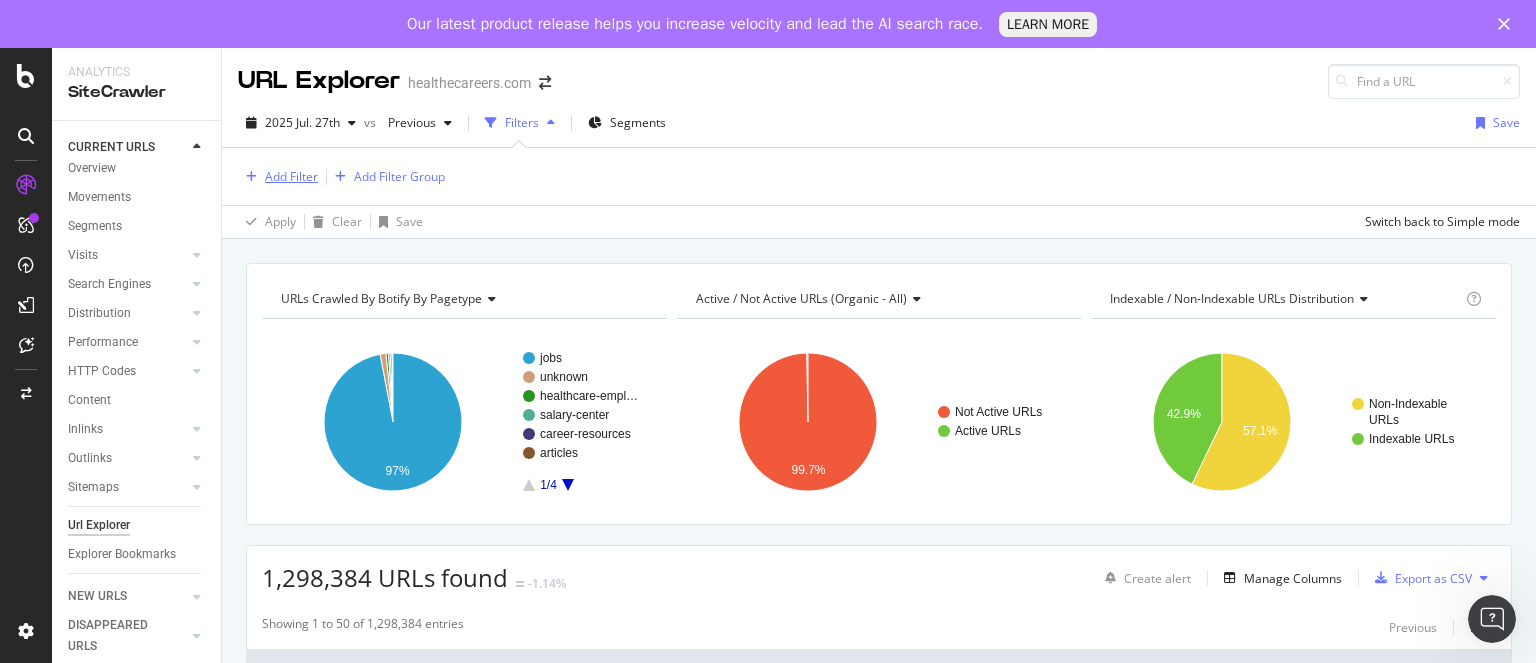 click on "Add Filter" at bounding box center [291, 176] 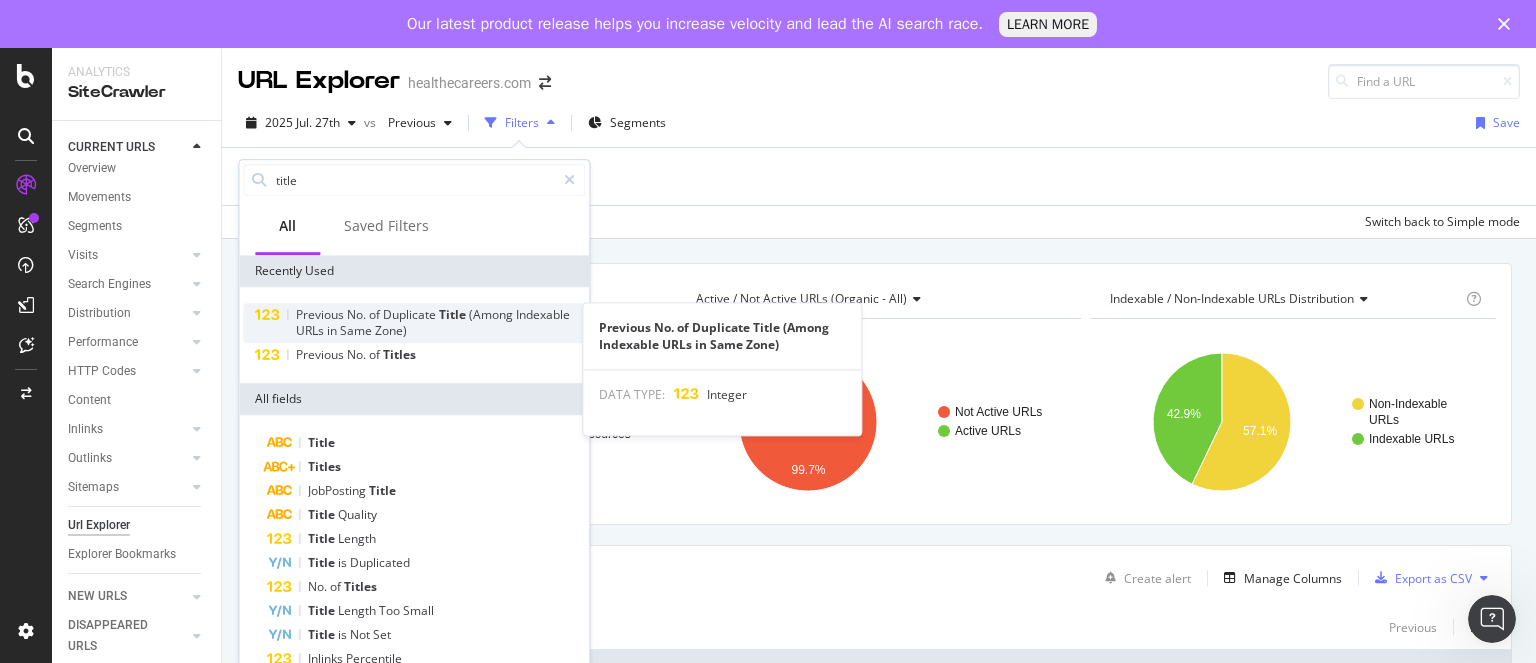 scroll, scrollTop: 45, scrollLeft: 0, axis: vertical 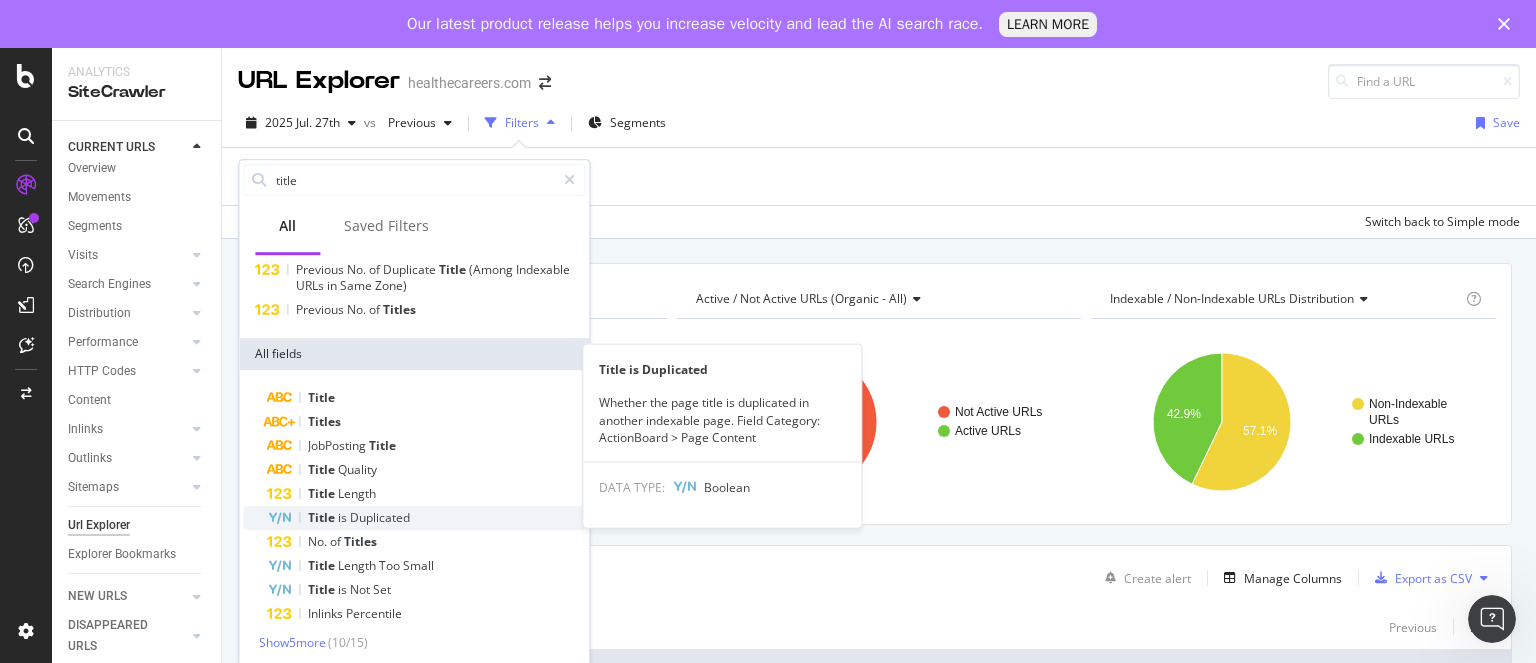 type on "title" 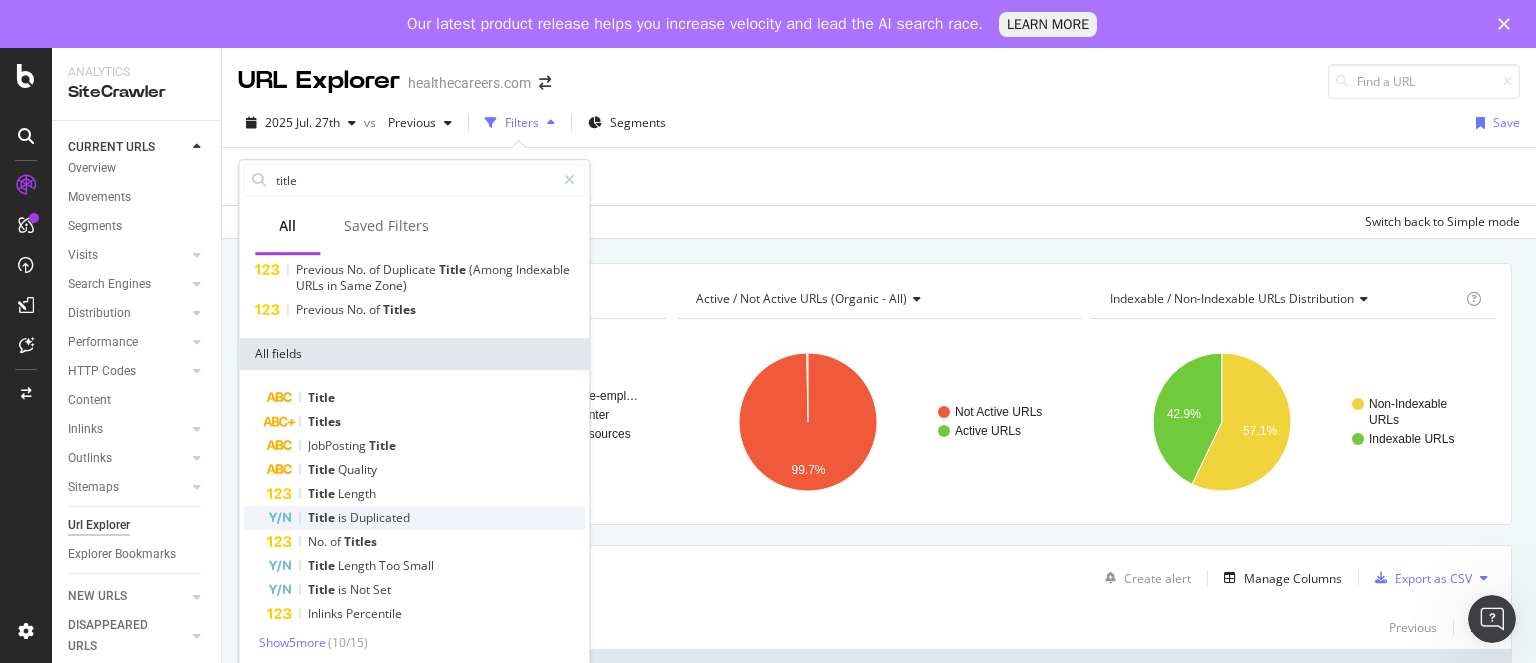 click on "Duplicated" at bounding box center (380, 517) 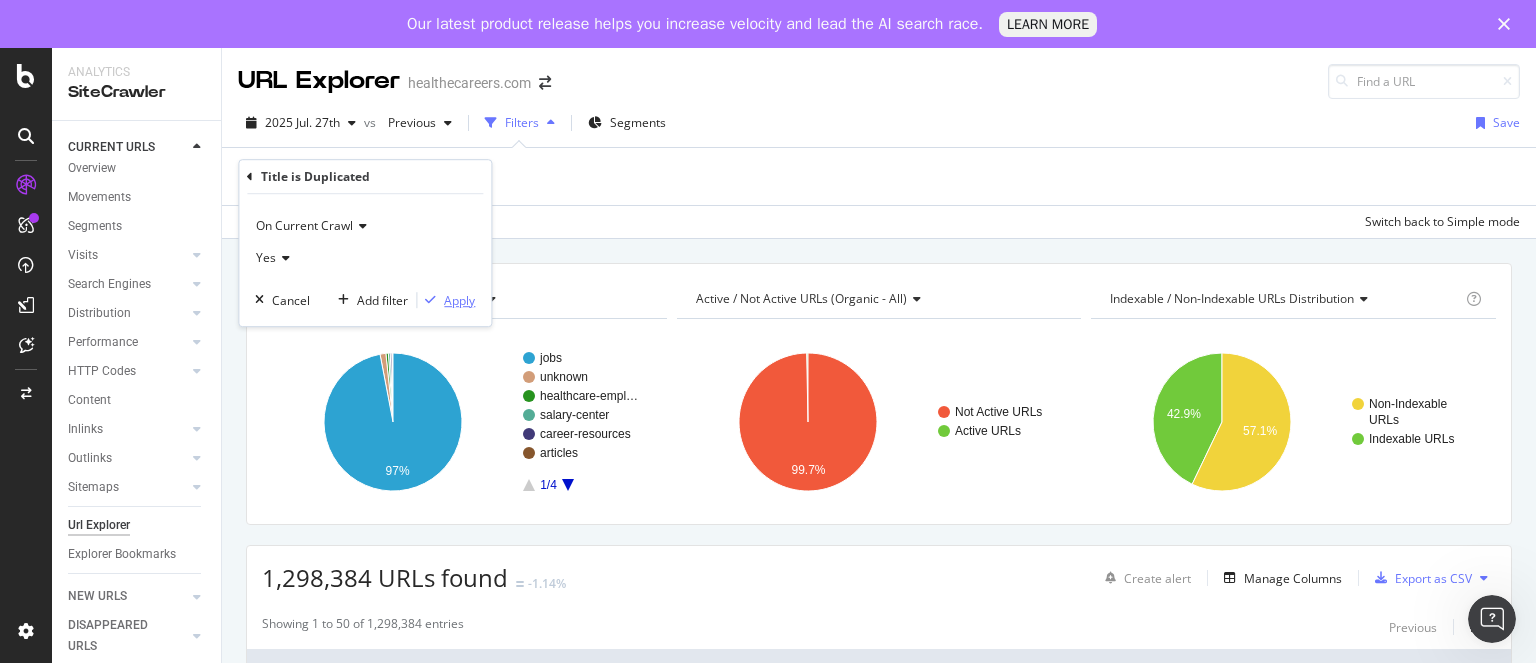click on "Apply" at bounding box center (459, 300) 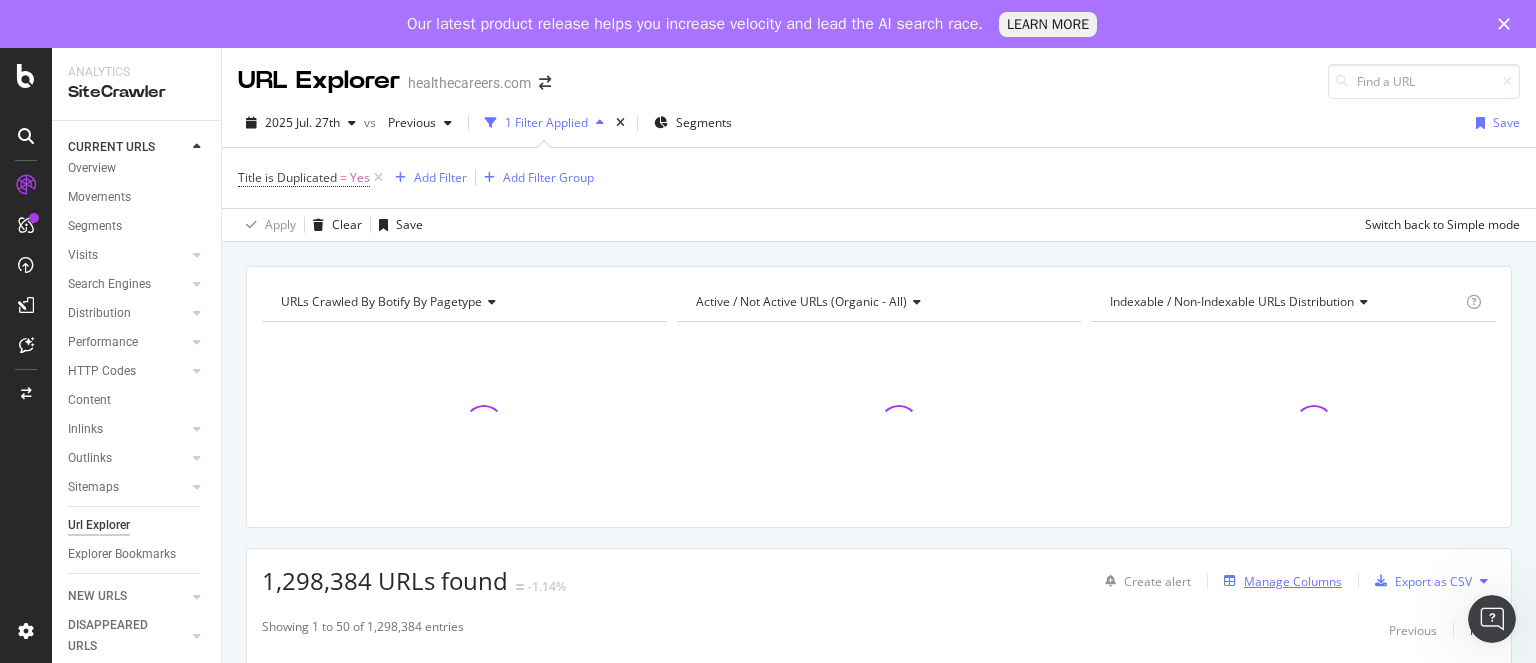 click on "Manage Columns" at bounding box center (1293, 581) 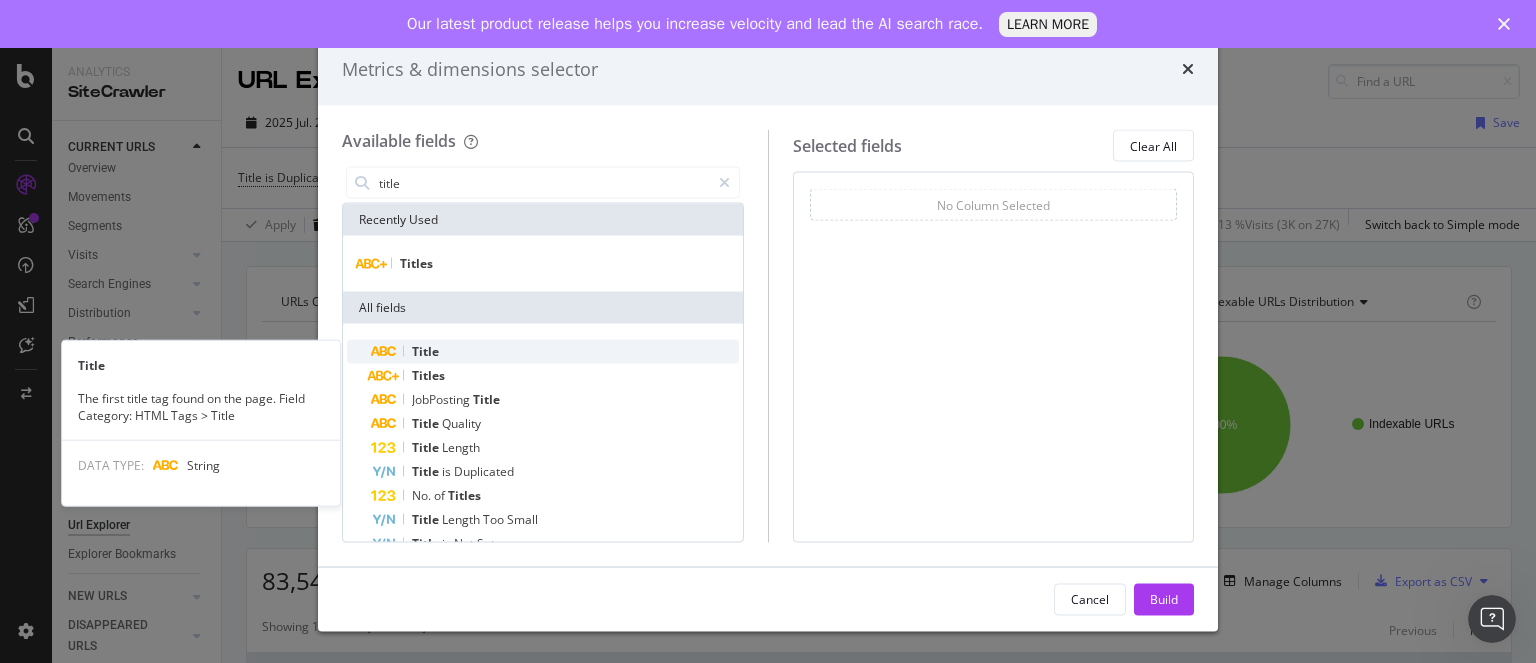 type on "title" 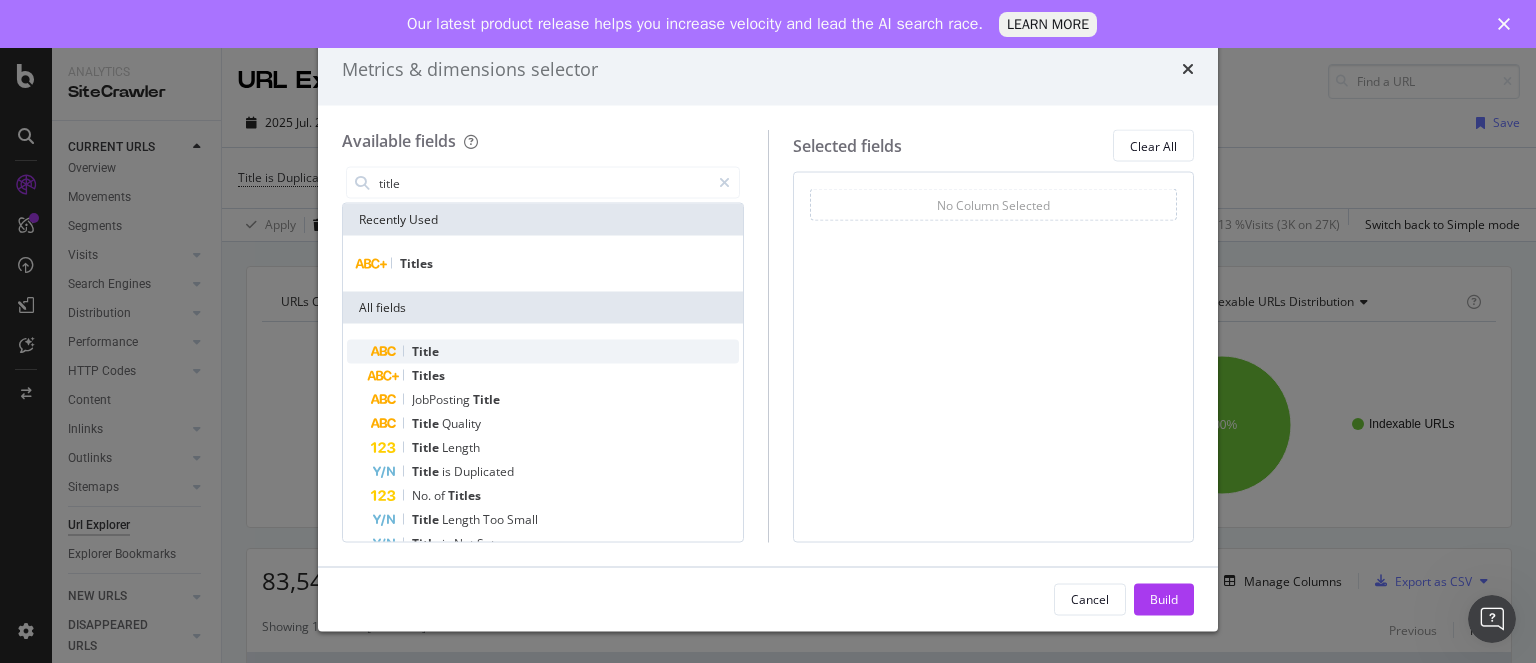 click on "Title" at bounding box center [555, 352] 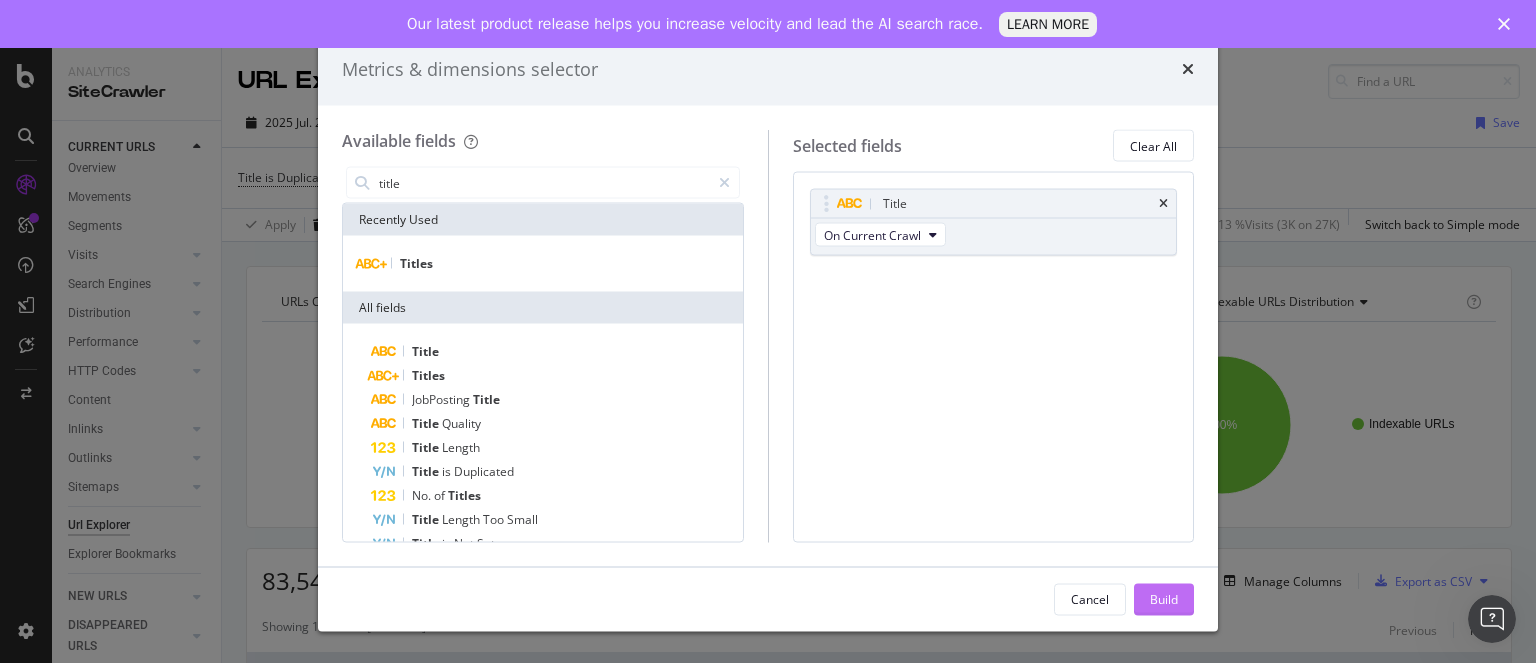 click on "Build" at bounding box center [1164, 598] 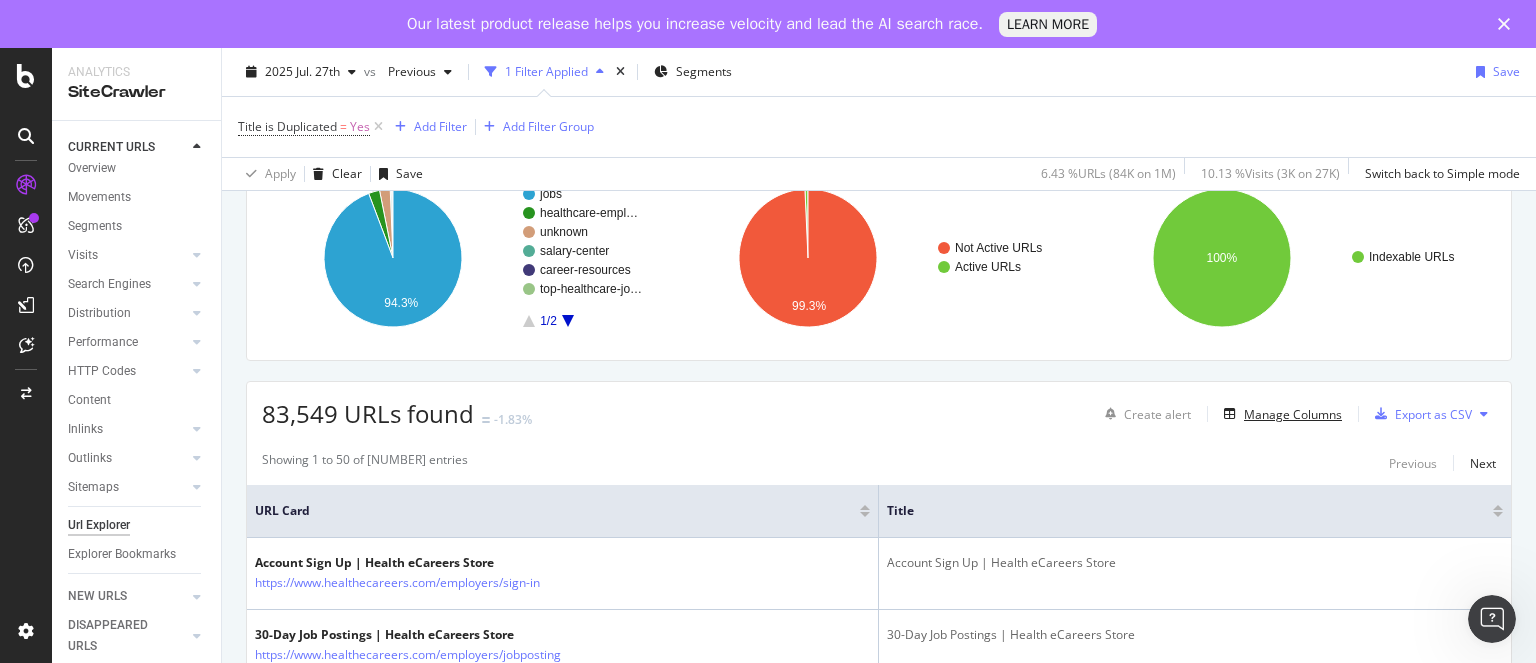 scroll, scrollTop: 205, scrollLeft: 0, axis: vertical 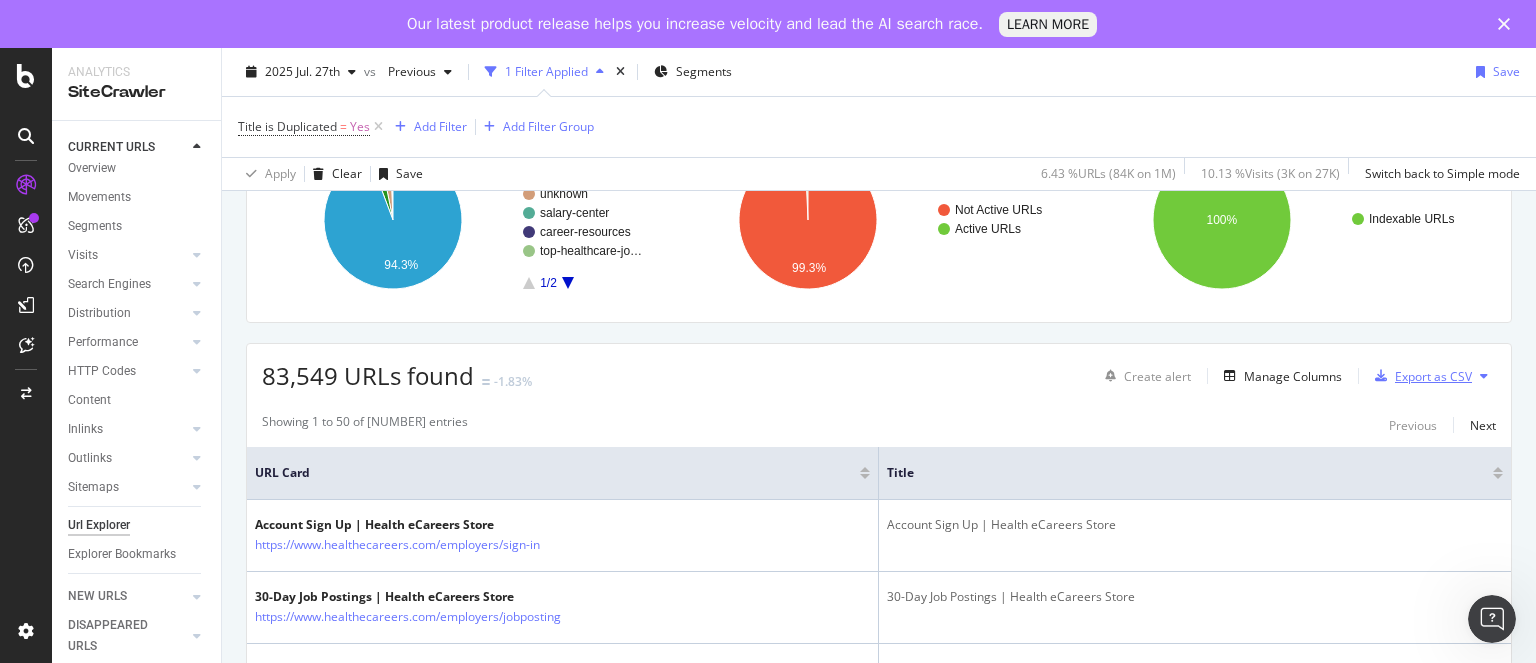click on "Export as CSV" at bounding box center (1433, 376) 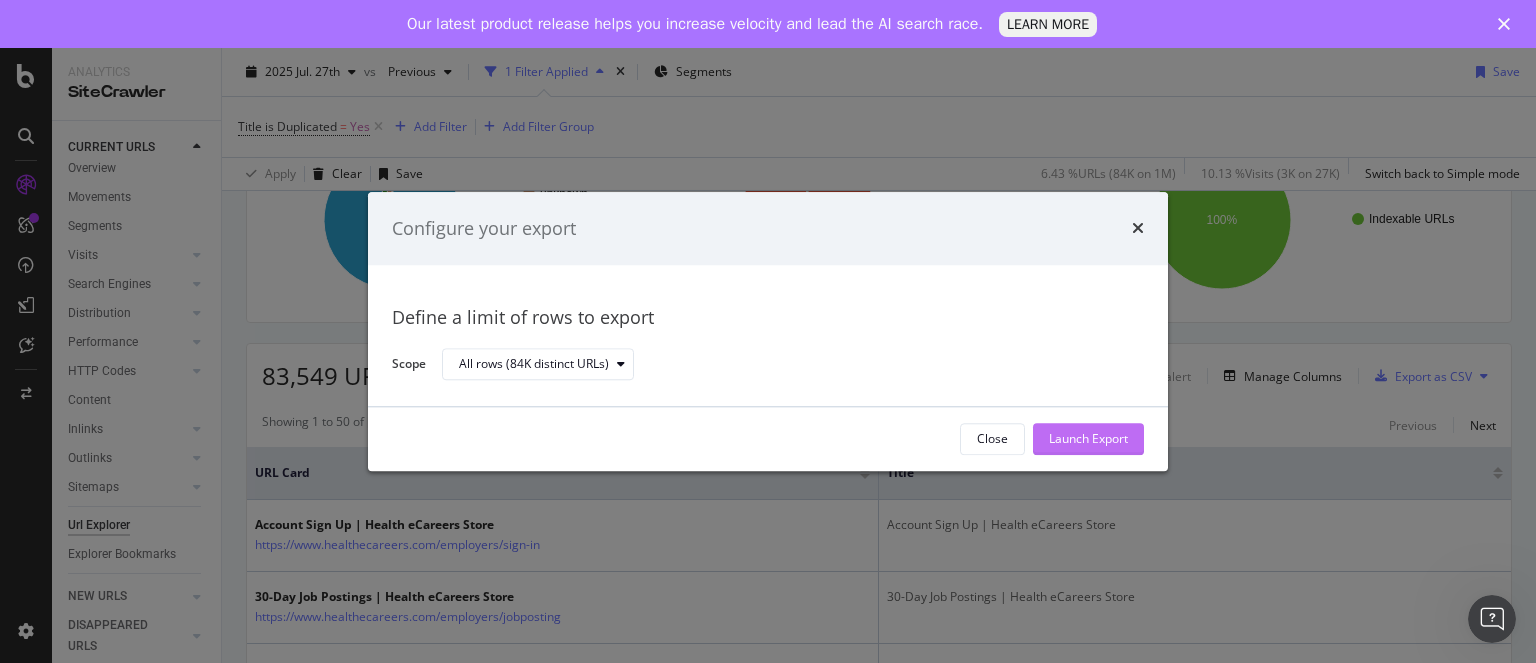 click on "Launch Export" at bounding box center [1088, 439] 